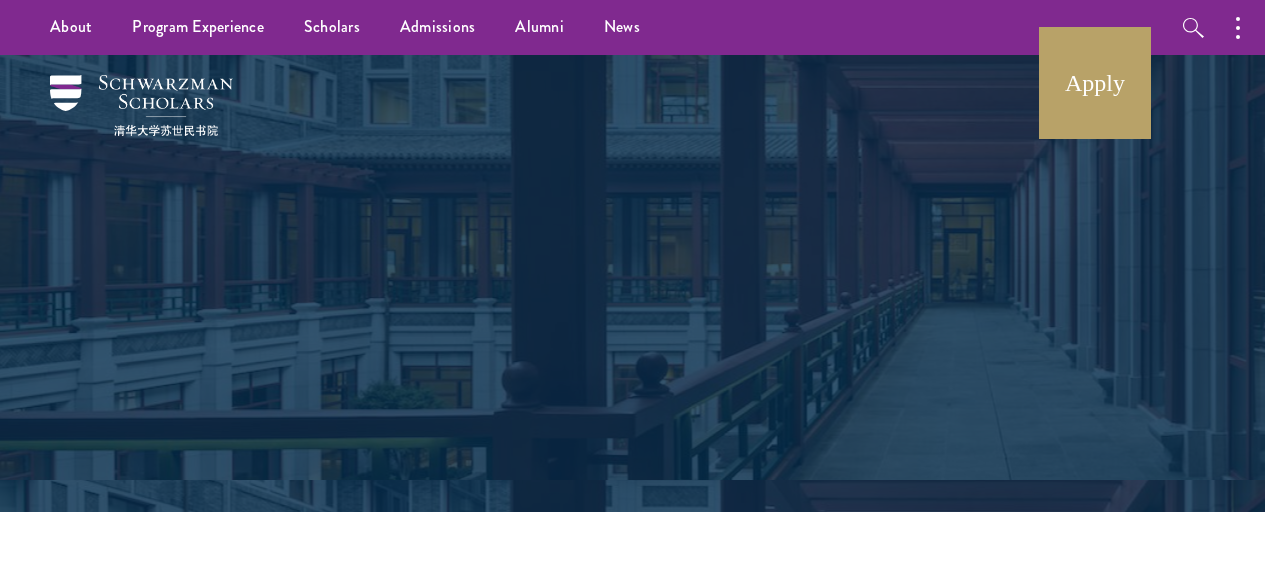 scroll, scrollTop: 0, scrollLeft: 0, axis: both 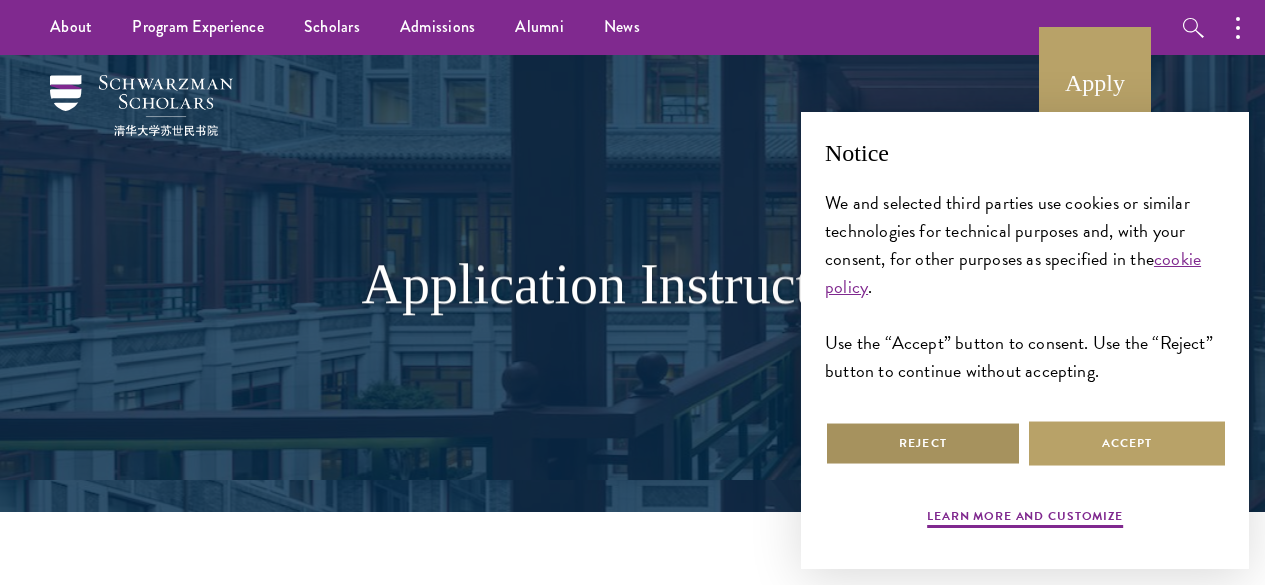 click on "Reject" at bounding box center [923, 443] 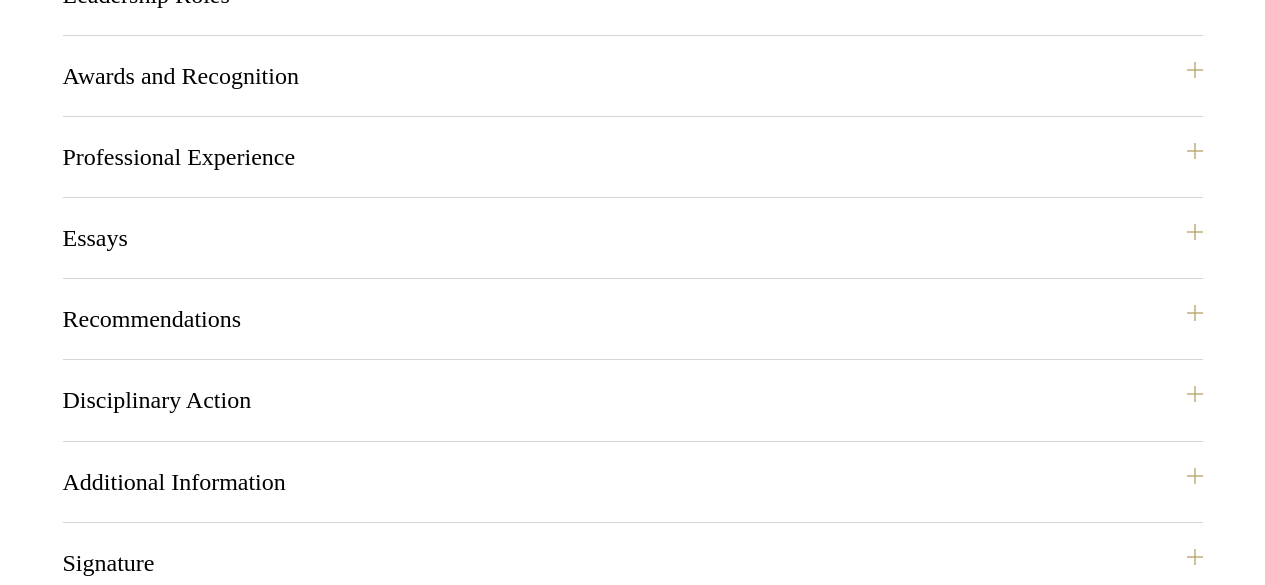 scroll, scrollTop: 2221, scrollLeft: 0, axis: vertical 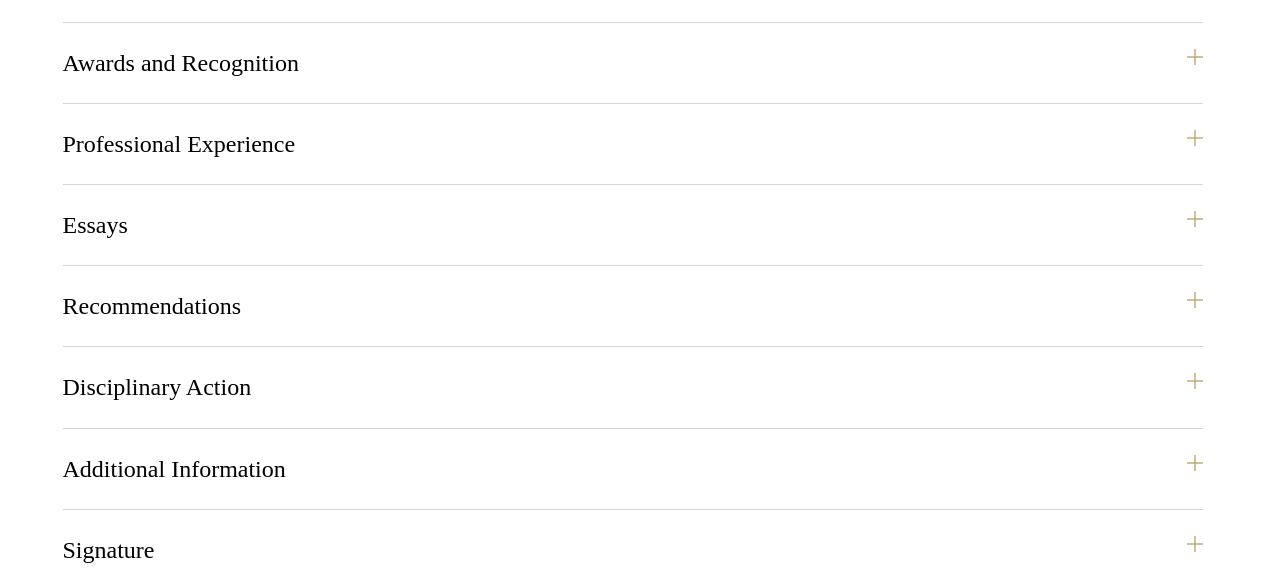 click on "Yes" at bounding box center (568, 1382) 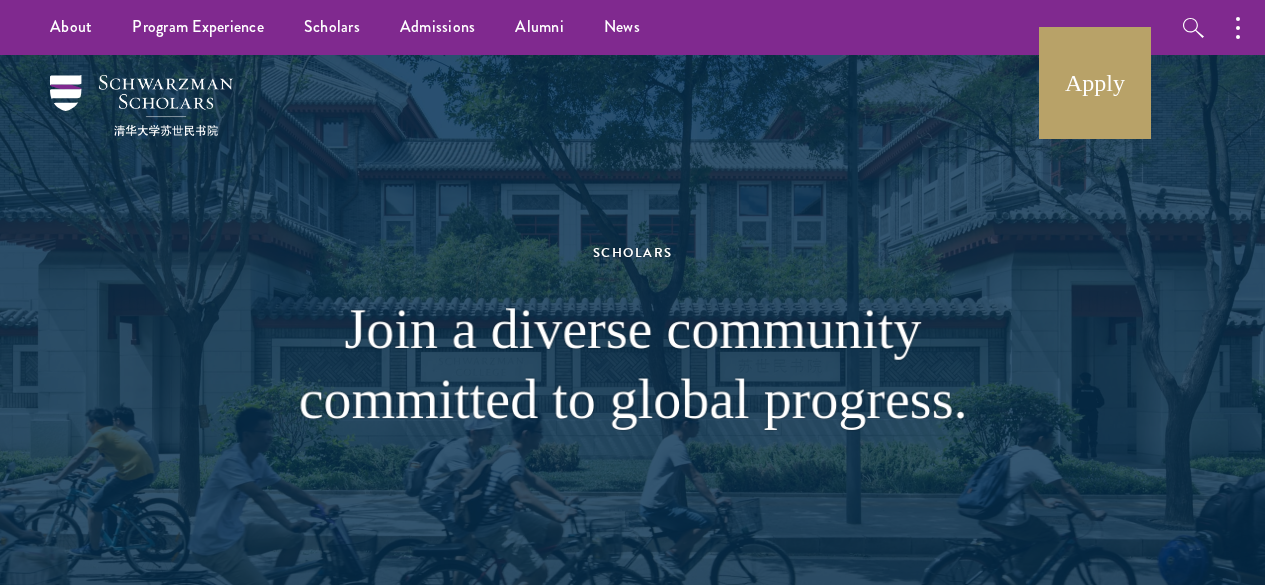 scroll, scrollTop: 0, scrollLeft: 0, axis: both 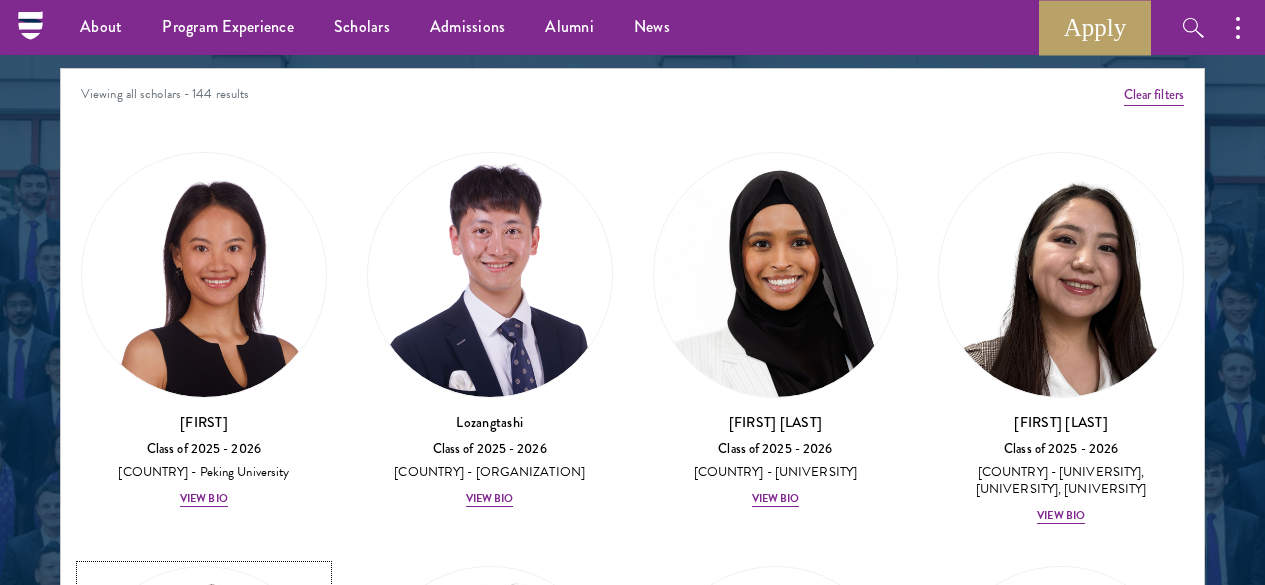 click on "View Bio" at bounding box center [204, 913] 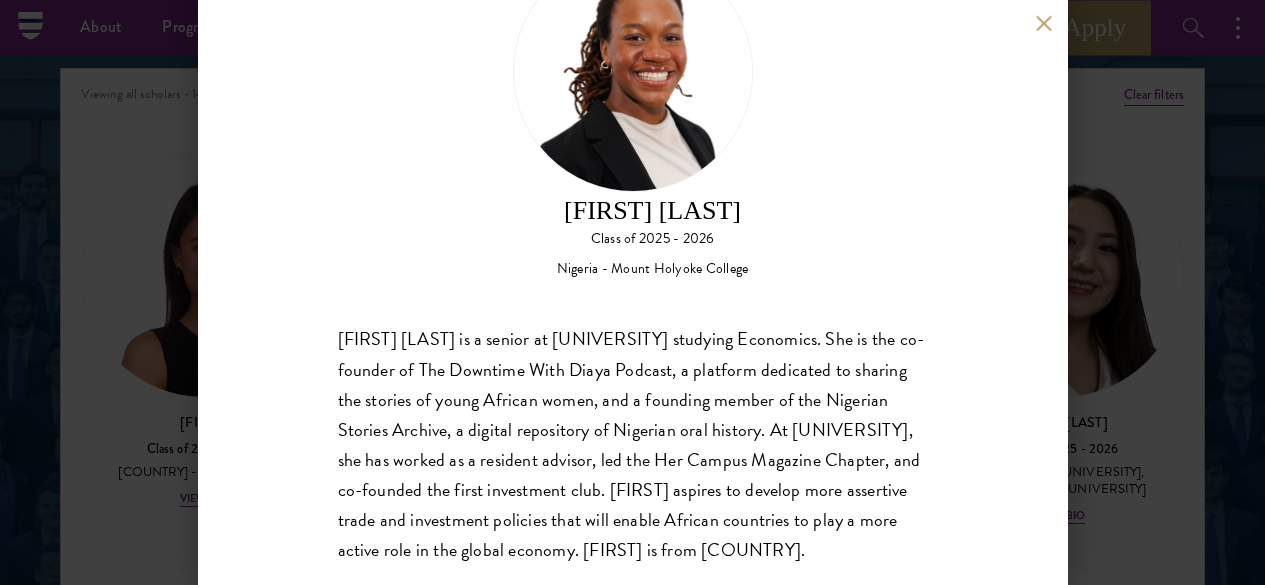 scroll, scrollTop: 117, scrollLeft: 0, axis: vertical 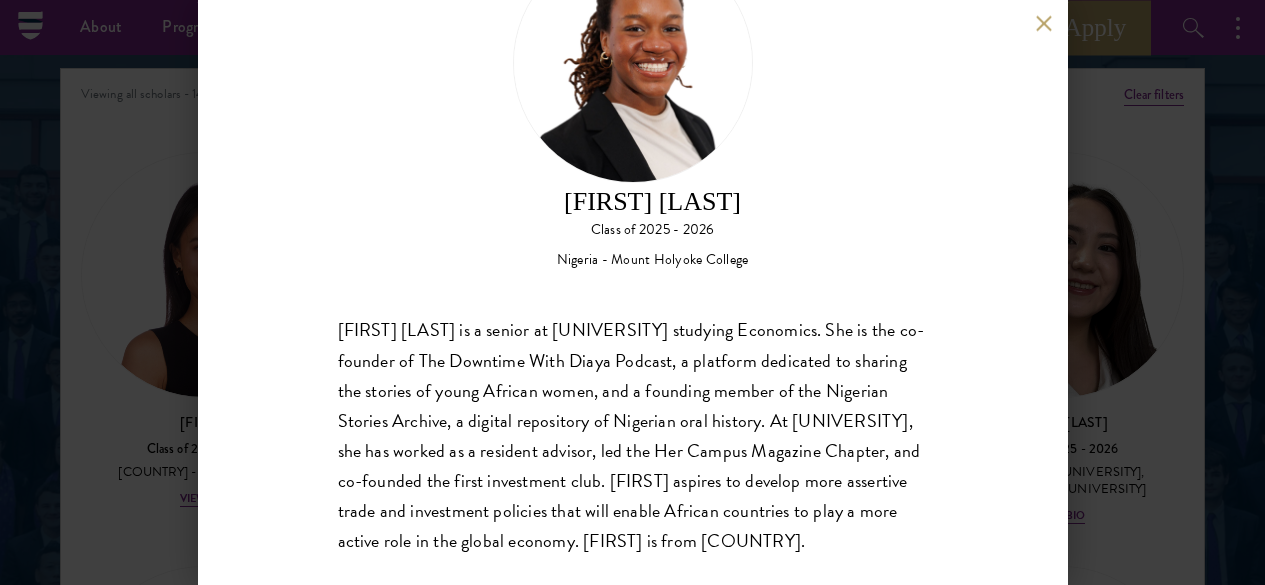 drag, startPoint x: 342, startPoint y: 246, endPoint x: 927, endPoint y: 506, distance: 640.1758 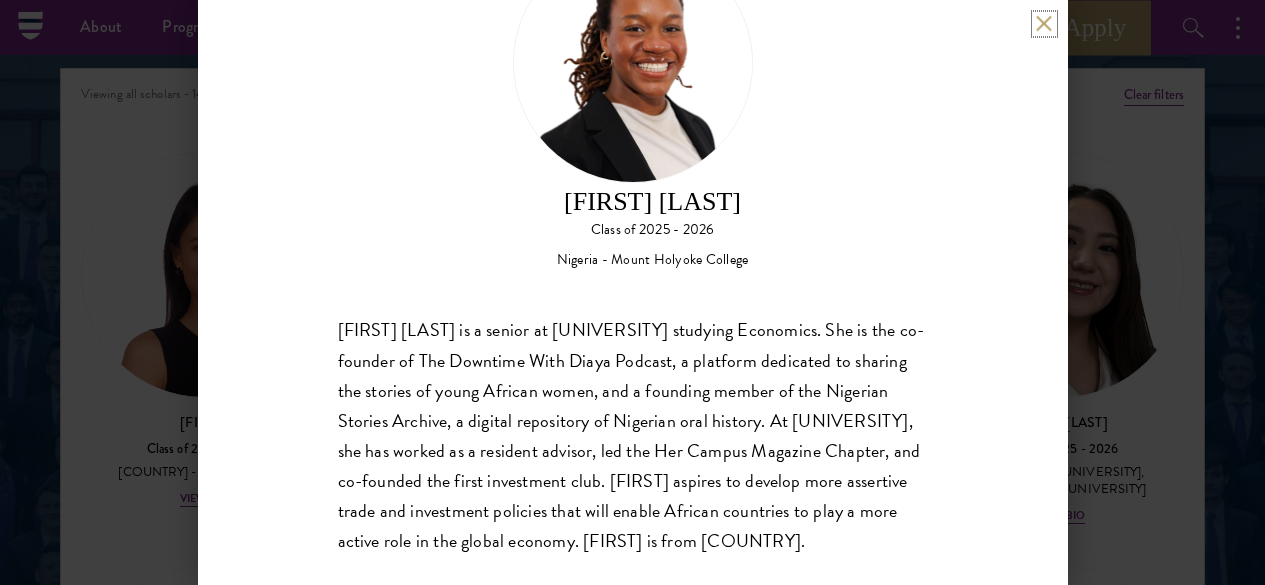click at bounding box center (1044, 23) 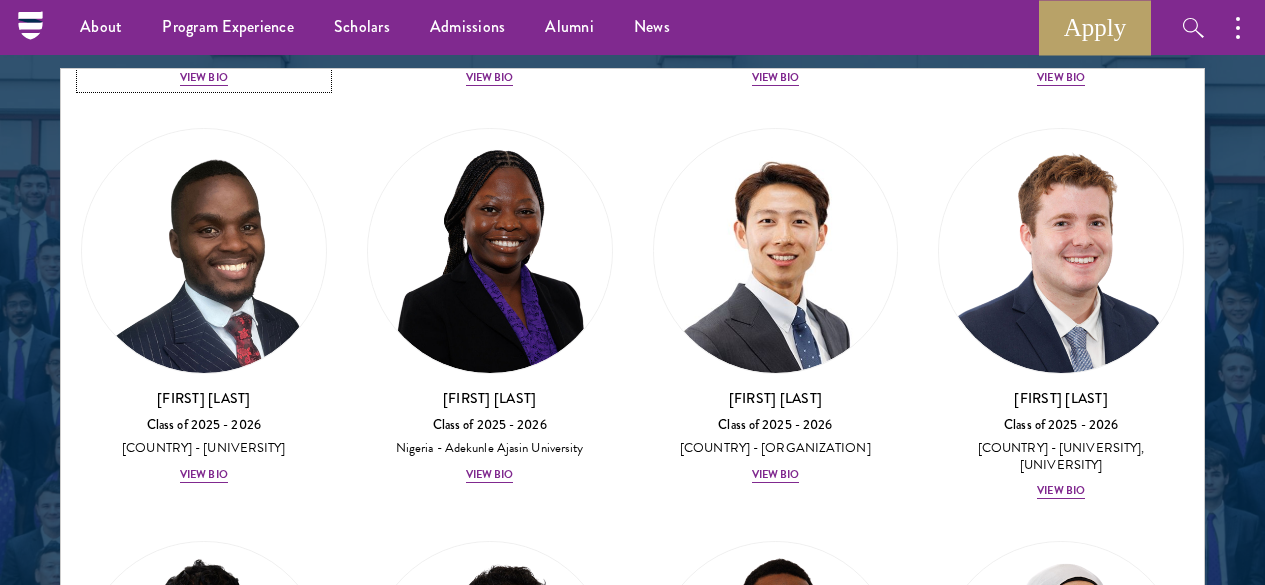 scroll, scrollTop: 825, scrollLeft: 0, axis: vertical 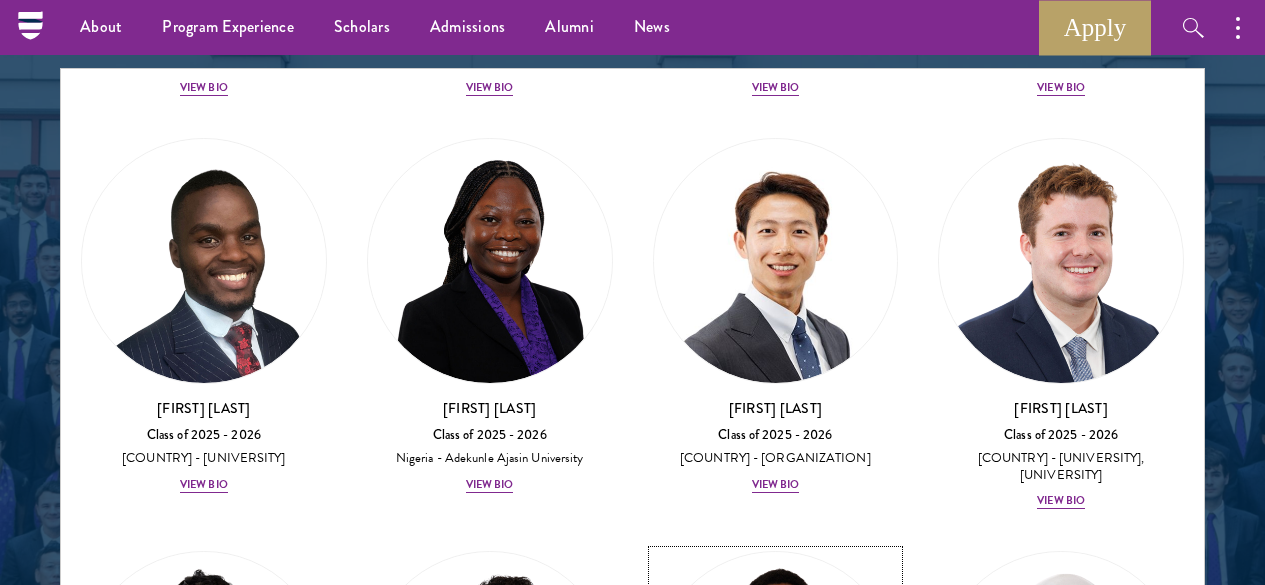 click on "View Bio" at bounding box center [776, 915] 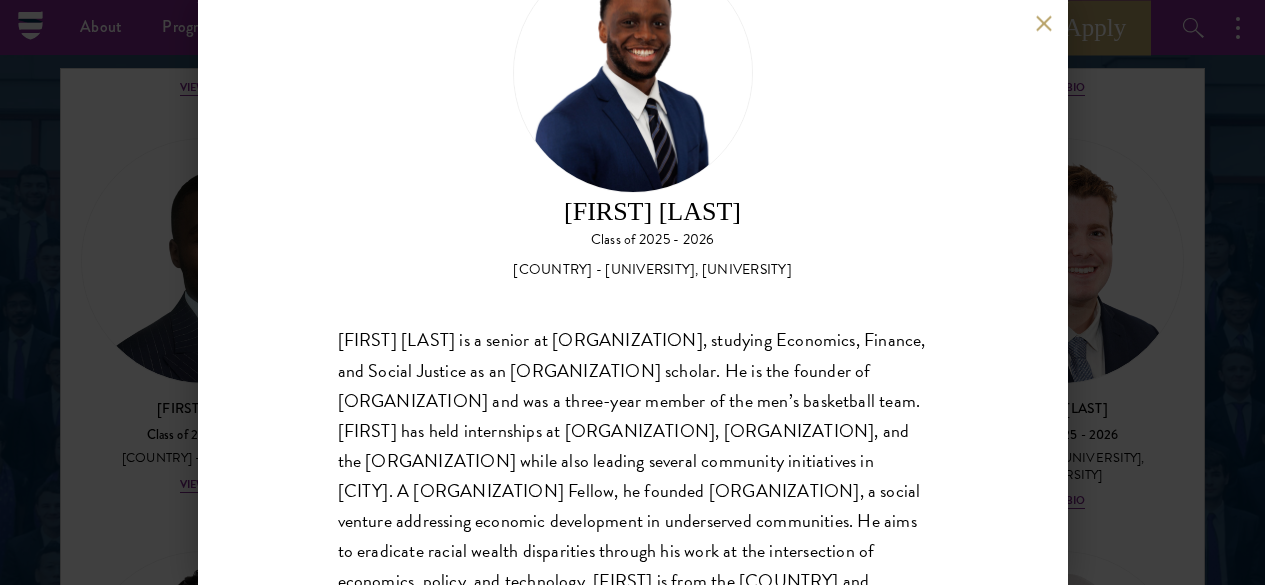 scroll, scrollTop: 150, scrollLeft: 0, axis: vertical 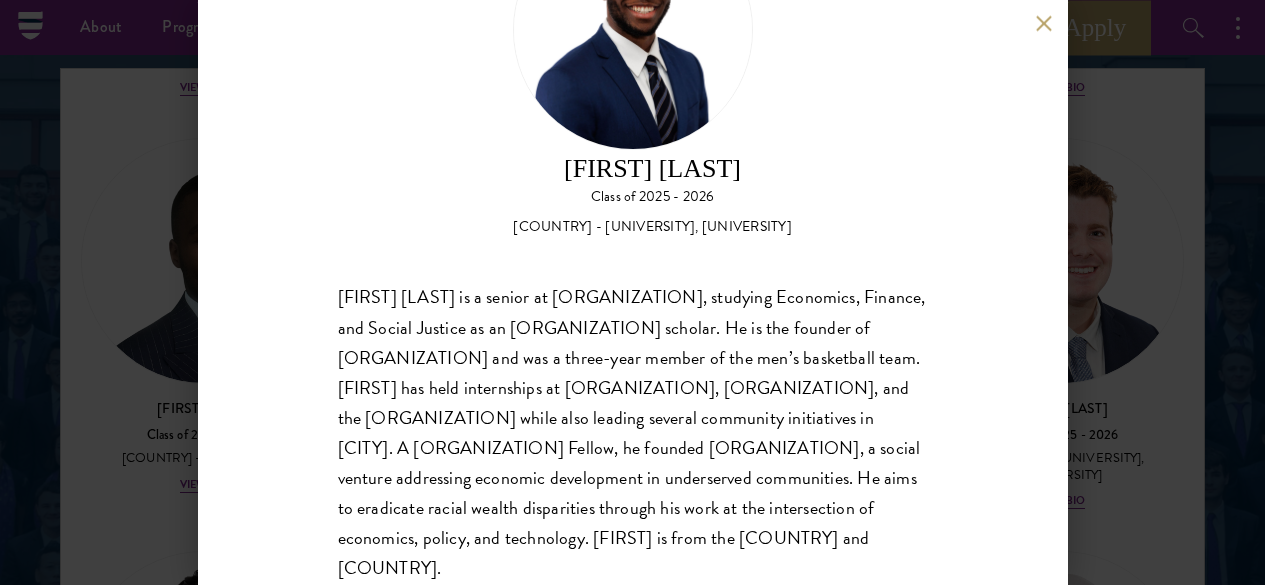 click at bounding box center [1044, 23] 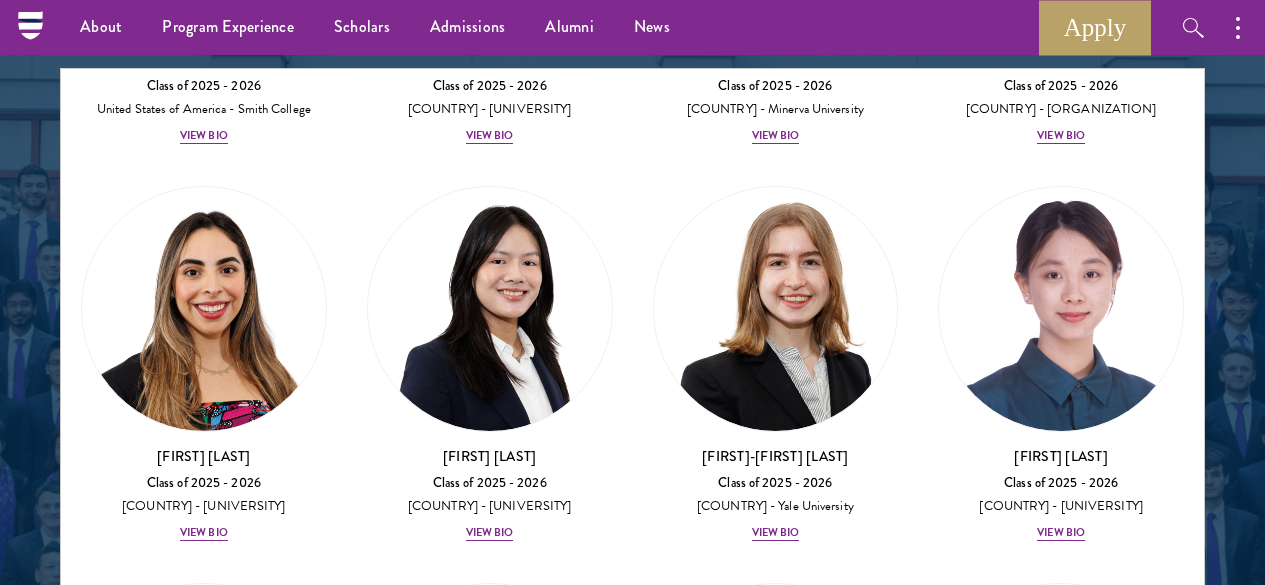 scroll, scrollTop: 2127, scrollLeft: 0, axis: vertical 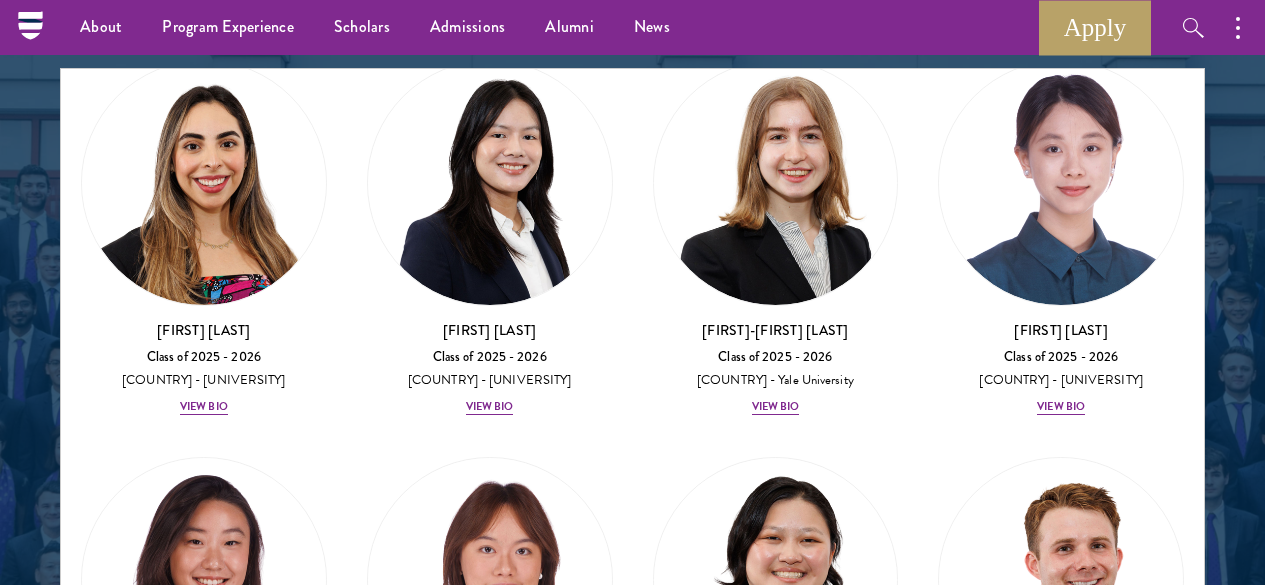 click on "View Bio" at bounding box center [776, 1614] 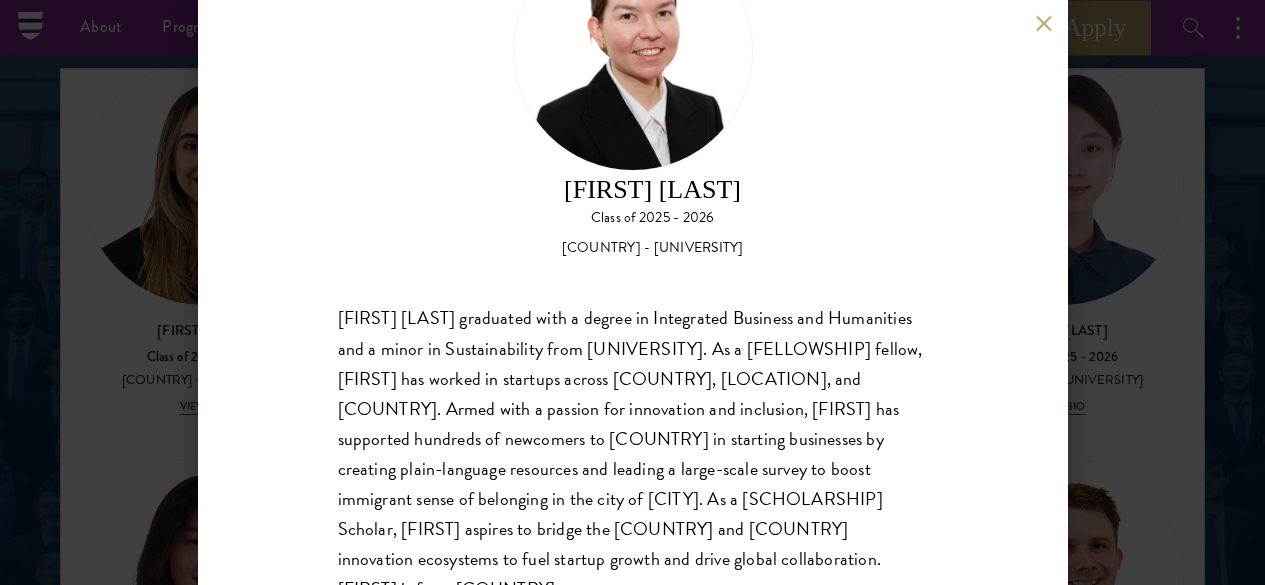 scroll, scrollTop: 150, scrollLeft: 0, axis: vertical 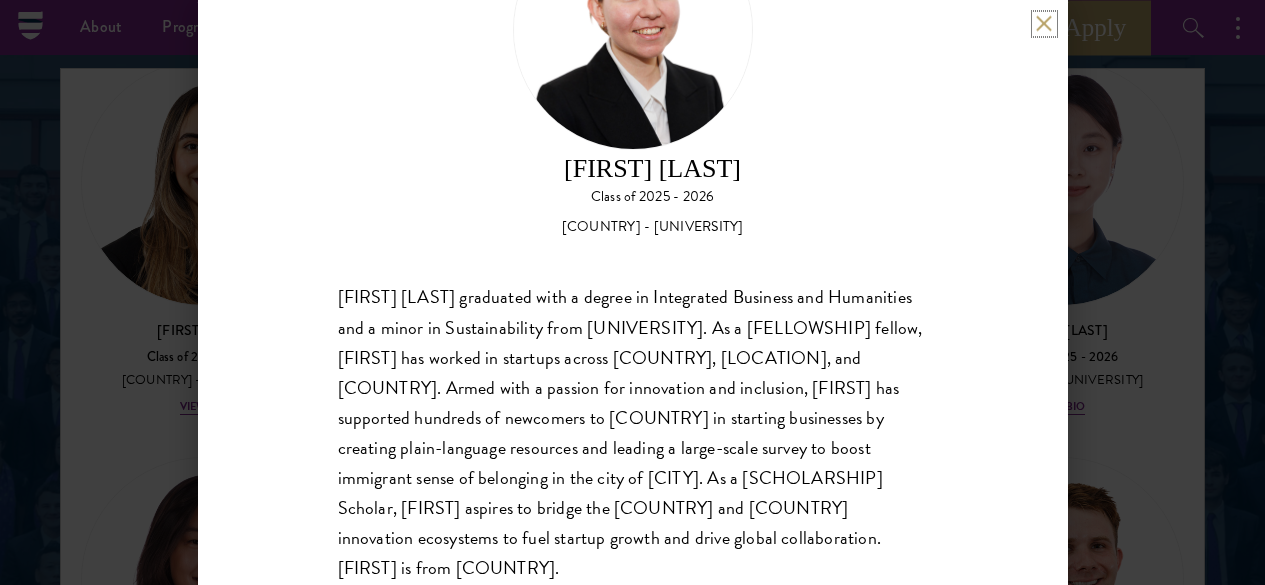 click at bounding box center [1044, 23] 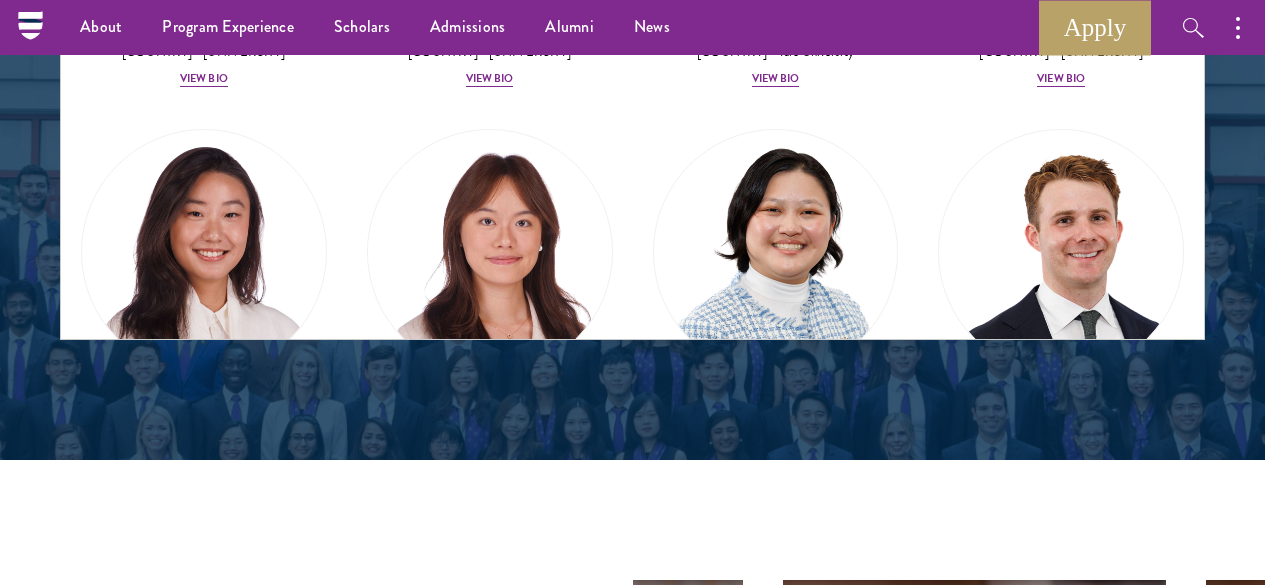 scroll, scrollTop: 2862, scrollLeft: 0, axis: vertical 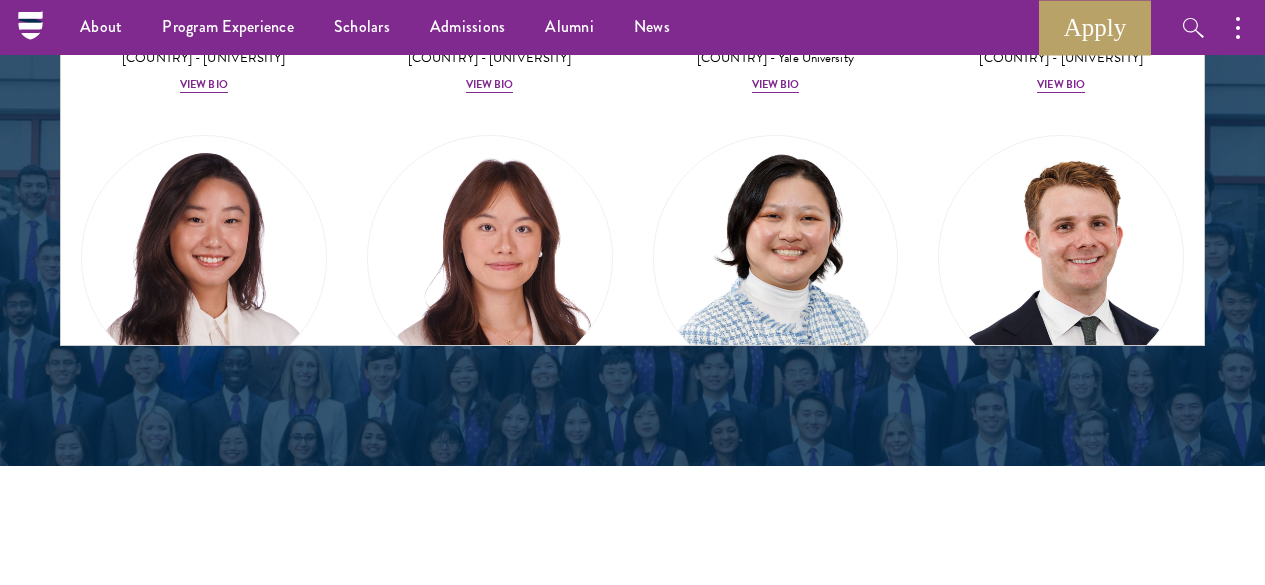click on "View Bio" at bounding box center [490, 1309] 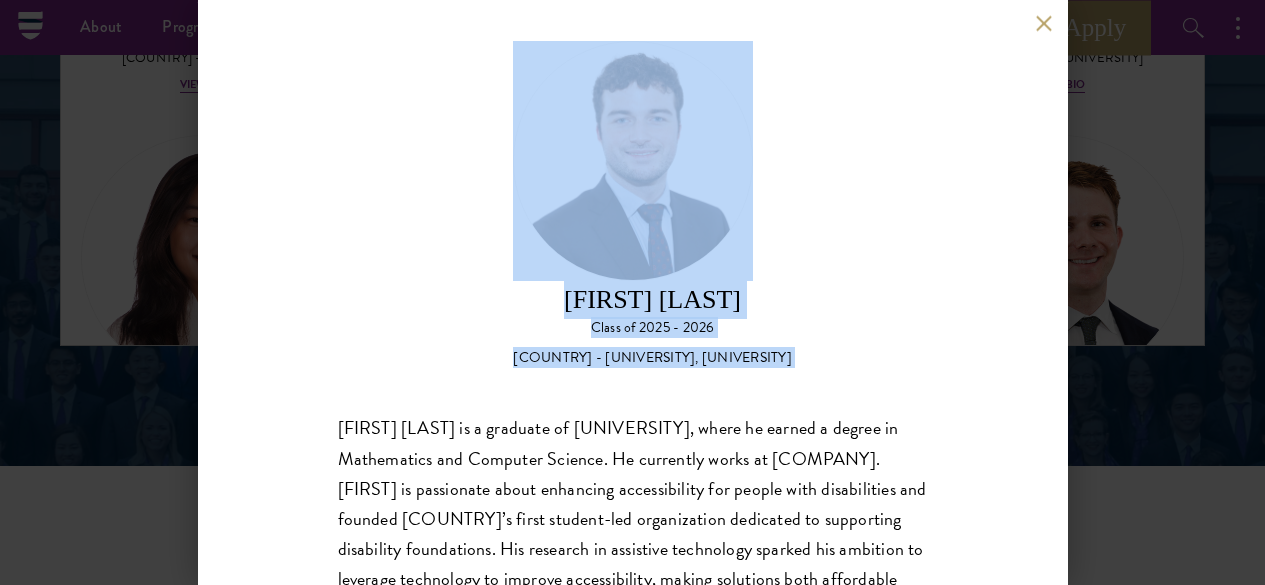 scroll, scrollTop: 117, scrollLeft: 0, axis: vertical 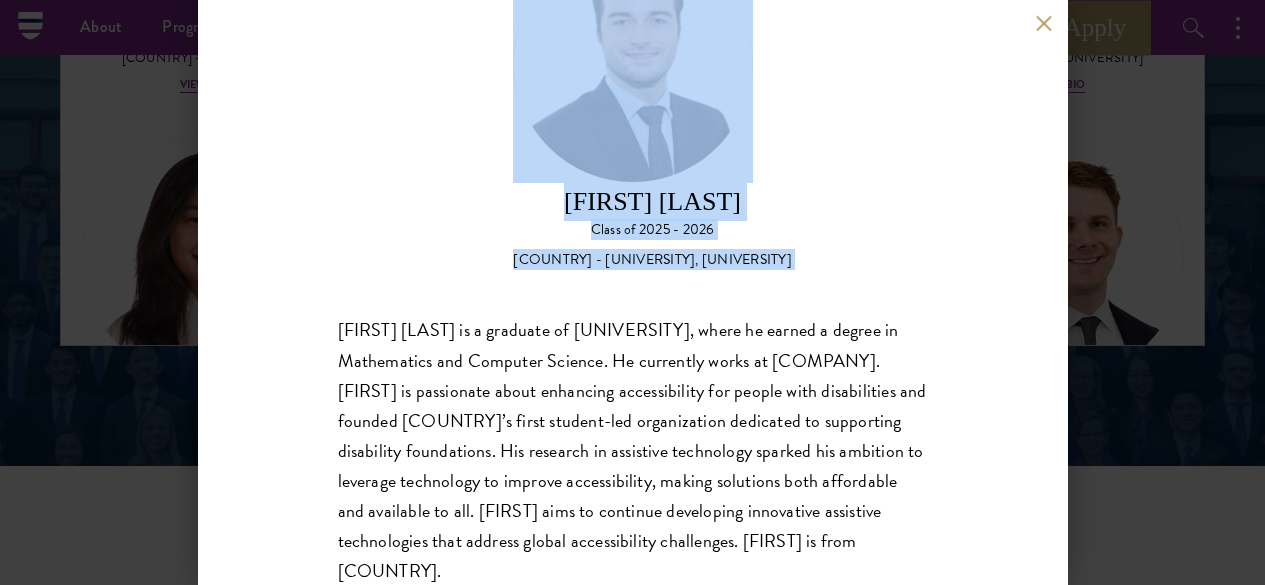 drag, startPoint x: 331, startPoint y: 368, endPoint x: 746, endPoint y: 497, distance: 434.58716 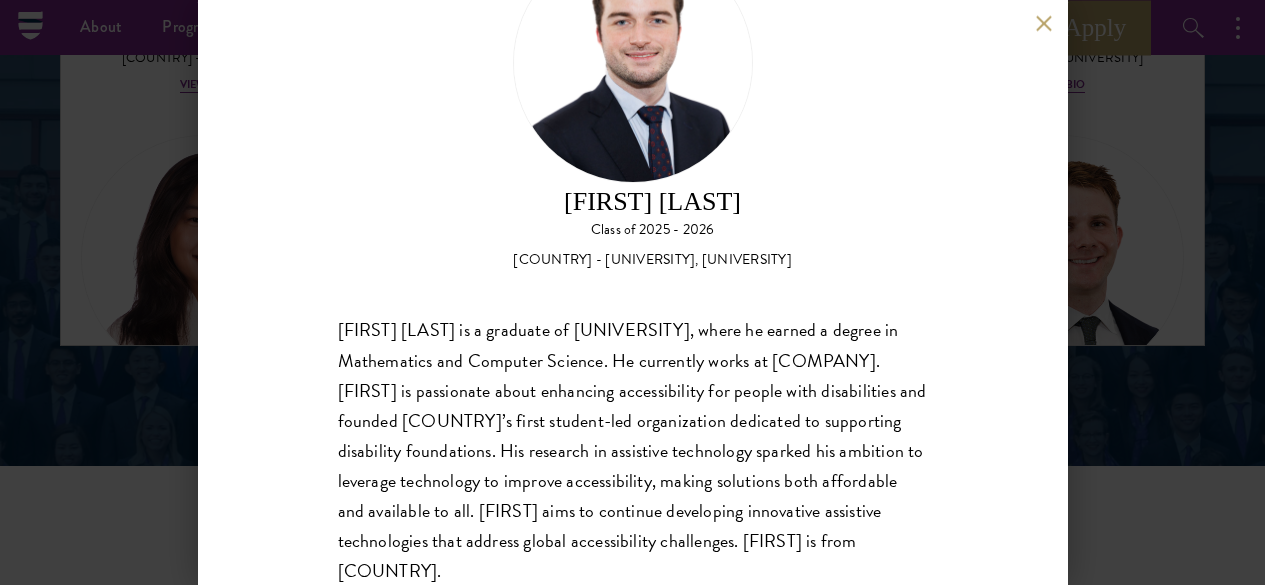 click on "[FIRST] [LAST] is a graduate of [UNIVERSITY] [COUNTRY], where he earned a degree in Mathematics and Computer Science. He currently works at [COMPANY]. [FIRST] is passionate about enhancing accessibility for people with disabilities and founded [COUNTRY]’s first student-led organization dedicated to supporting disability foundations. His research in assistive technology sparked his ambition to leverage technology to improve accessibility, making solutions both affordable and available to all. [FIRST] aims to continue developing innovative assistive technologies that address global accessibility challenges. [FIRST] is from [COUNTRY]." at bounding box center [632, 292] 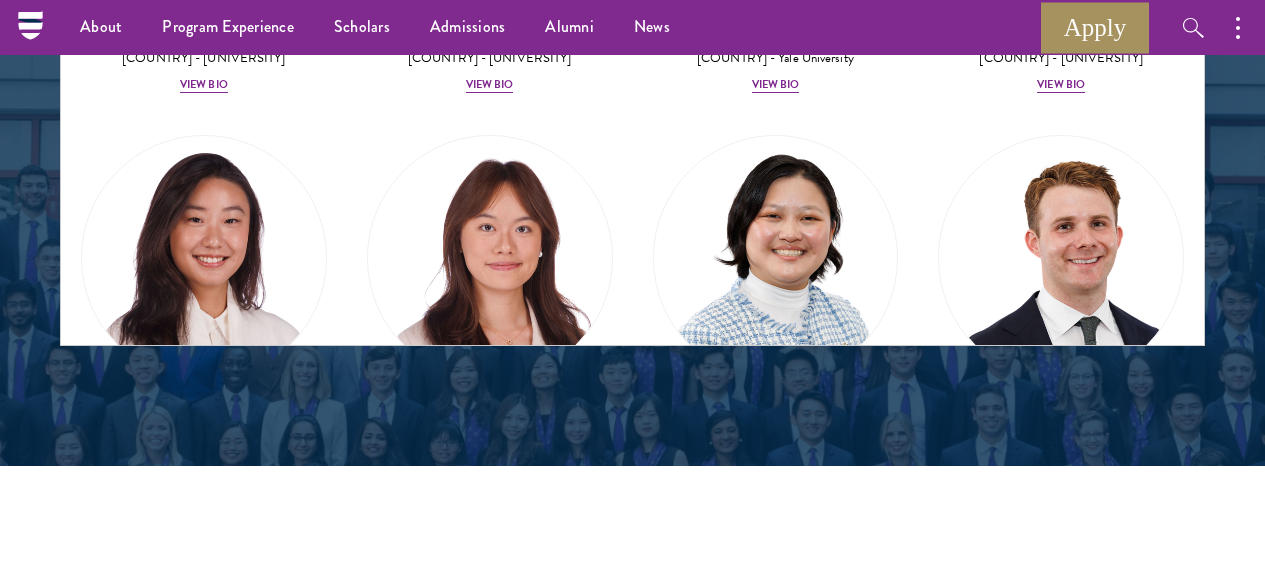 scroll, scrollTop: 2654, scrollLeft: 0, axis: vertical 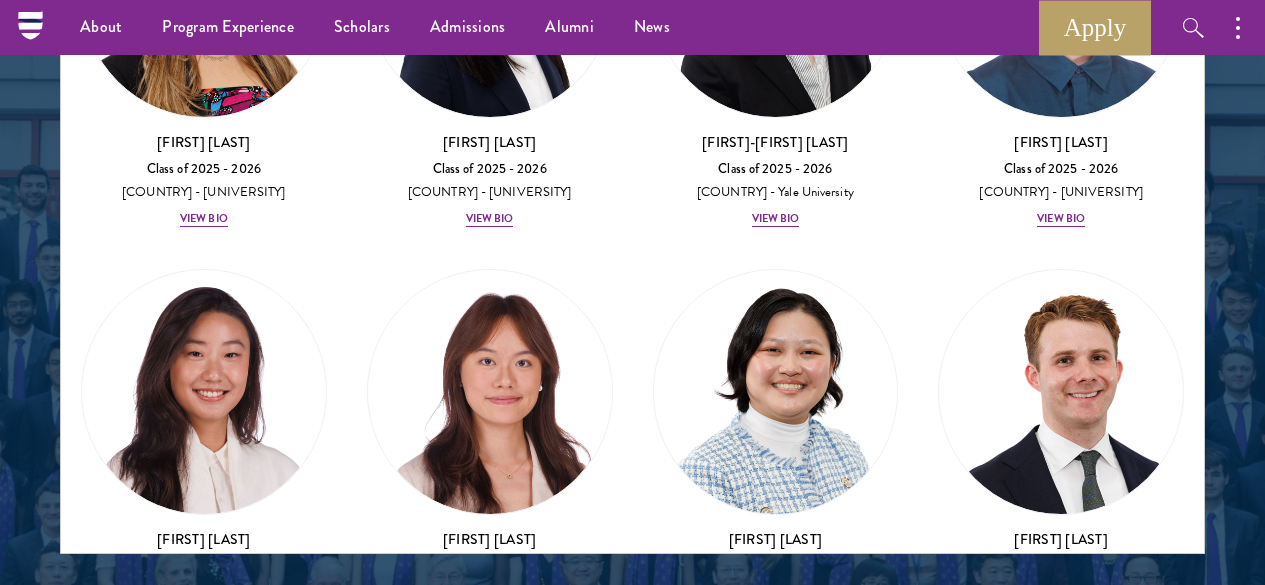 click on "View Bio" at bounding box center (1061, 1013) 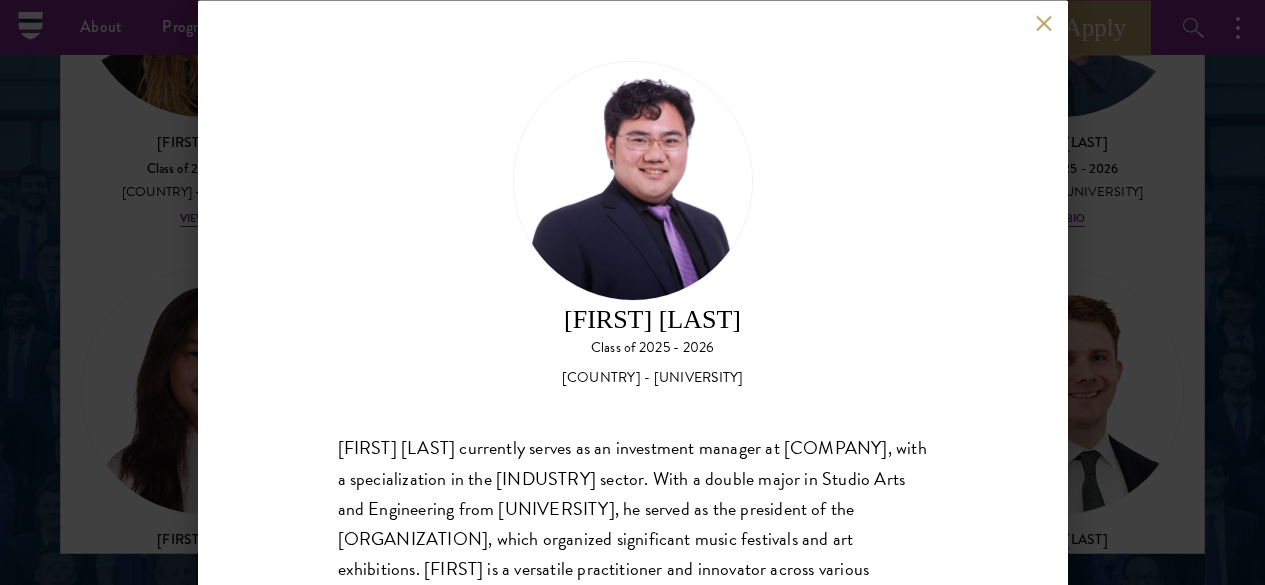 click on "[FIRST] [LAST] currently serves as an investment manager at [COMPANY], with a specialization in the [INDUSTRY] sector. With a double major in Studio Arts and Engineering from [UNIVERSITY], he served as the president of the [ORGANIZATION], which organized significant music festivals and art exhibitions. [FIRST] is a versatile practitioner and innovator across various domains, including arts, technology, healthcare, finance, and philanthropy. He is also a founding member of [COMPANY], an AI incubation platform that has ventures in AI writing, social applications, and the digital pet industry. [FIRST] is from [COUNTRY]." at bounding box center (633, 568) 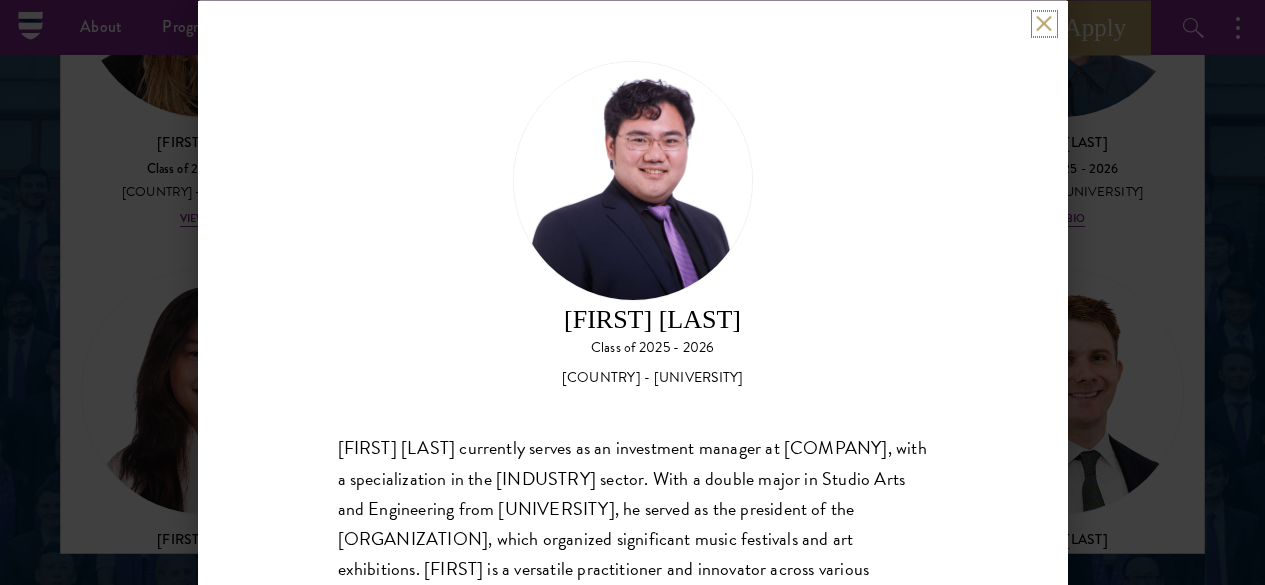 click at bounding box center (1044, 23) 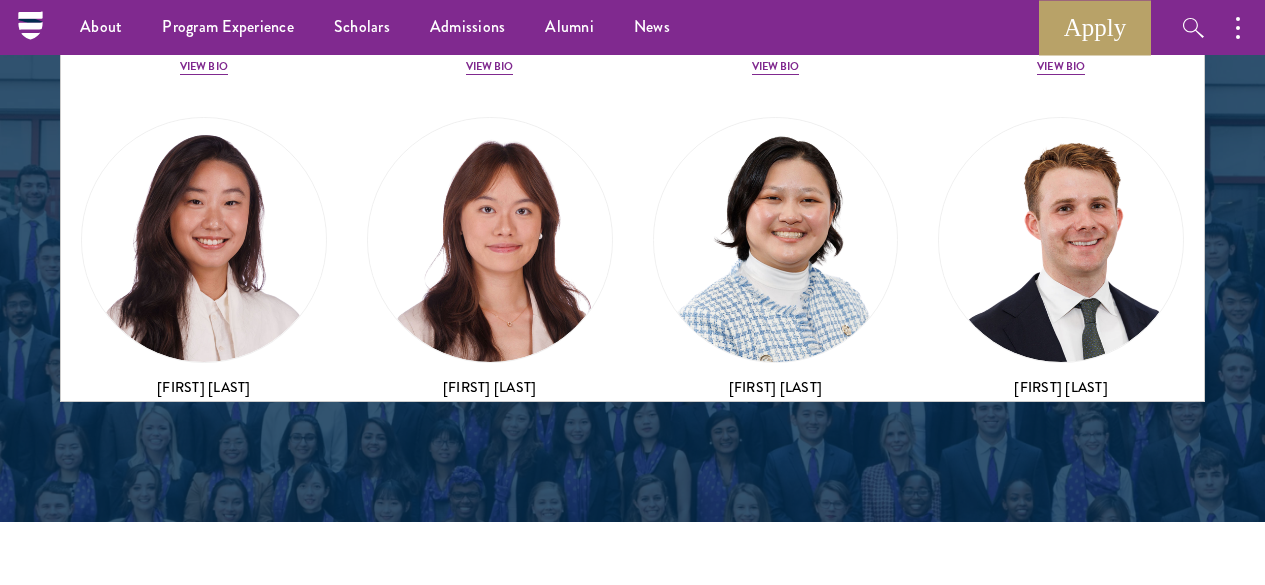 scroll, scrollTop: 2770, scrollLeft: 0, axis: vertical 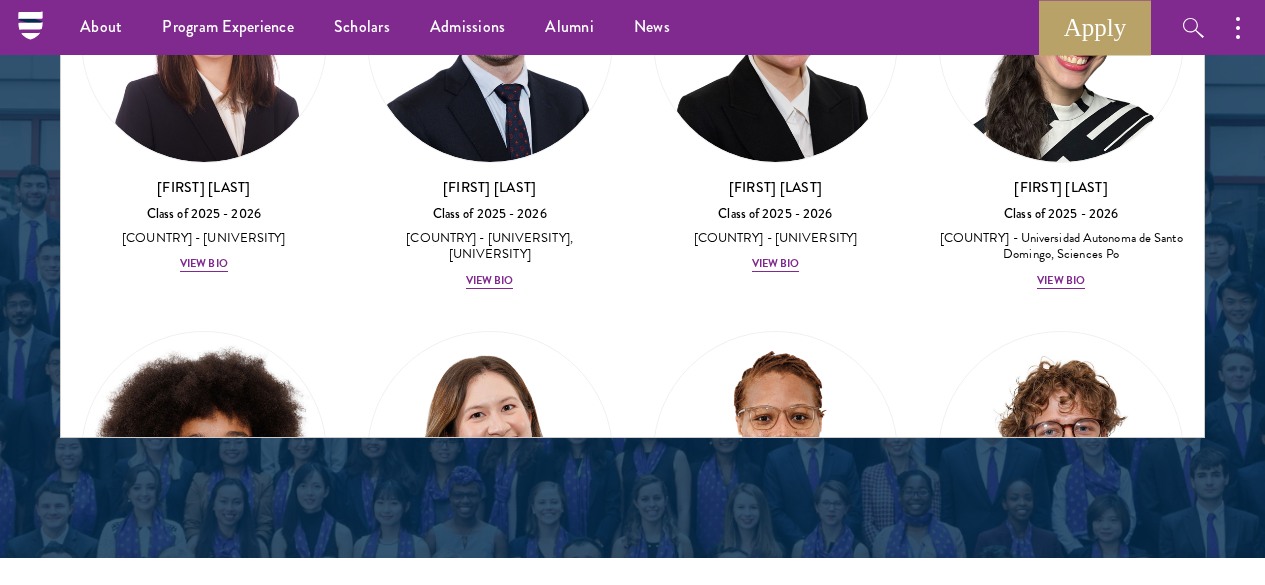 click on "View Bio" at bounding box center [490, 1489] 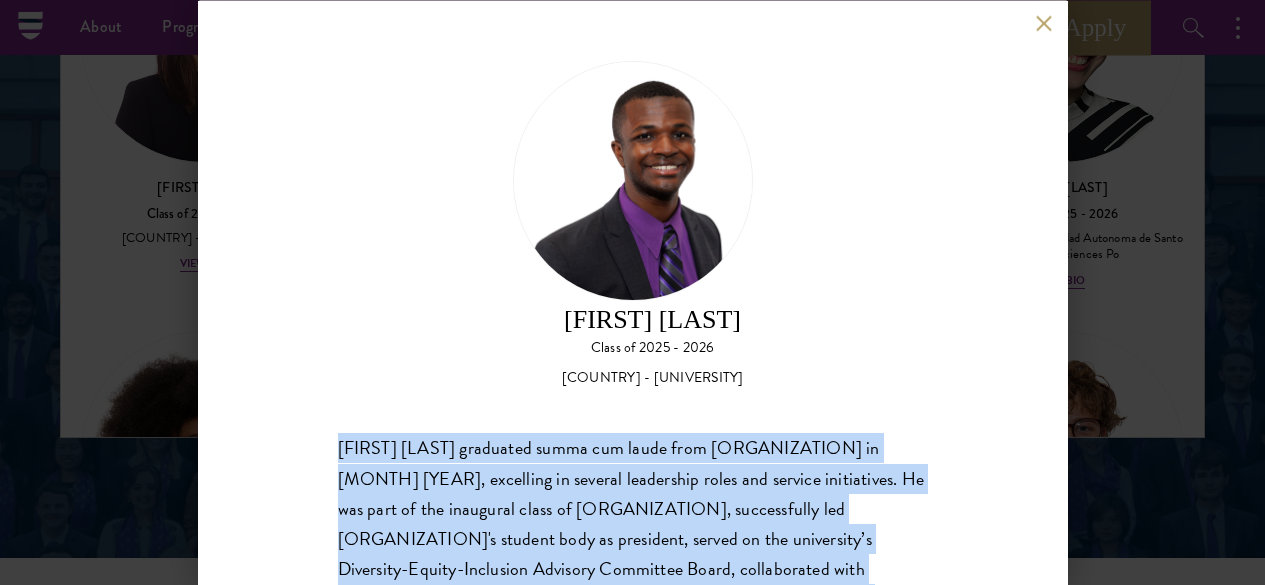 scroll, scrollTop: 150, scrollLeft: 0, axis: vertical 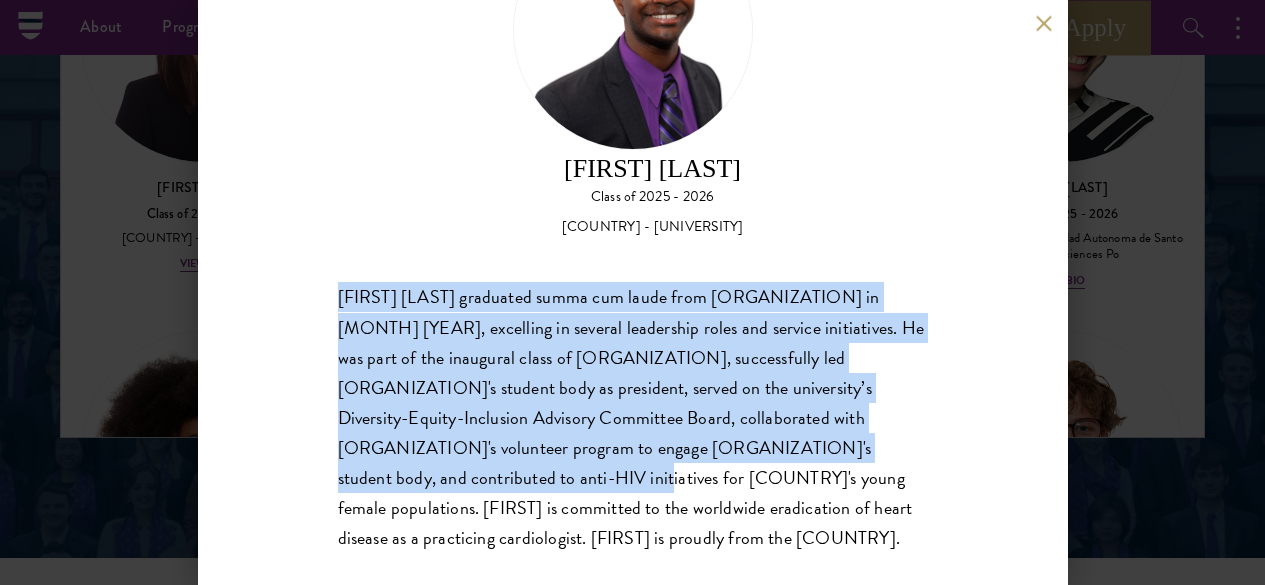 drag, startPoint x: 332, startPoint y: 364, endPoint x: 734, endPoint y: 513, distance: 428.72485 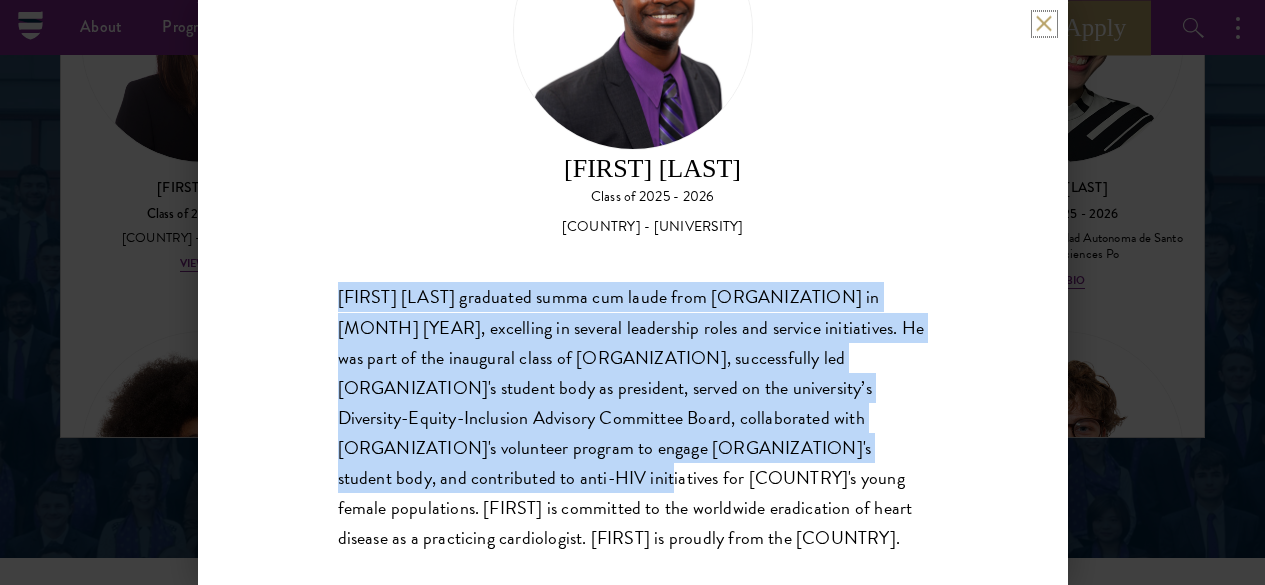 click at bounding box center [1044, 23] 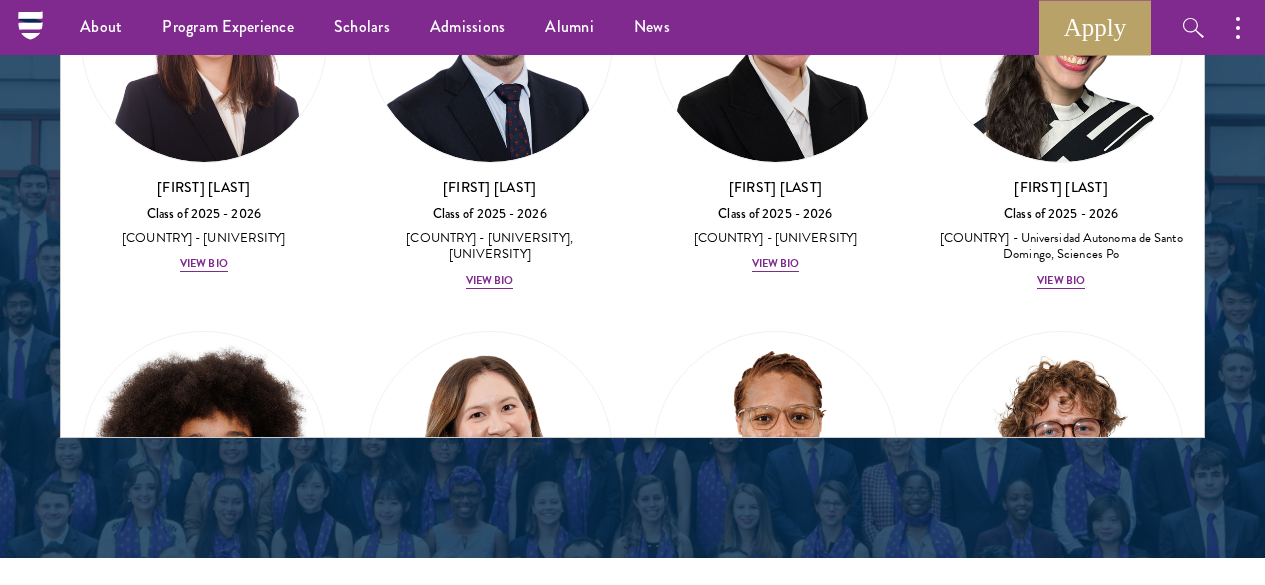 scroll, scrollTop: 3252, scrollLeft: 0, axis: vertical 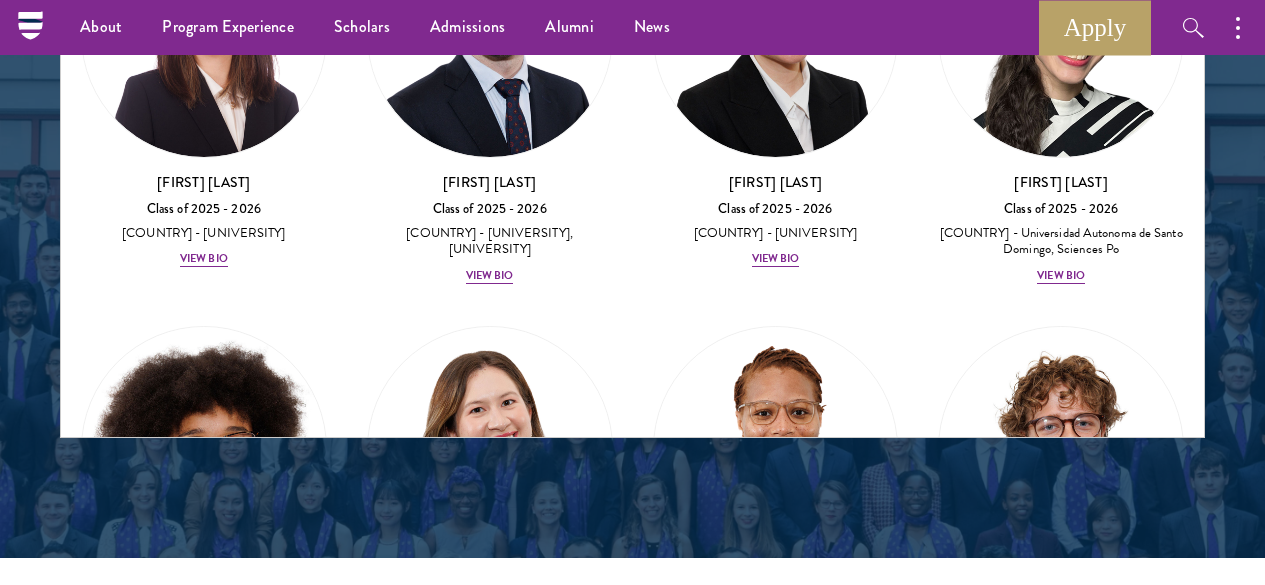click on "View Bio" at bounding box center [1061, 1484] 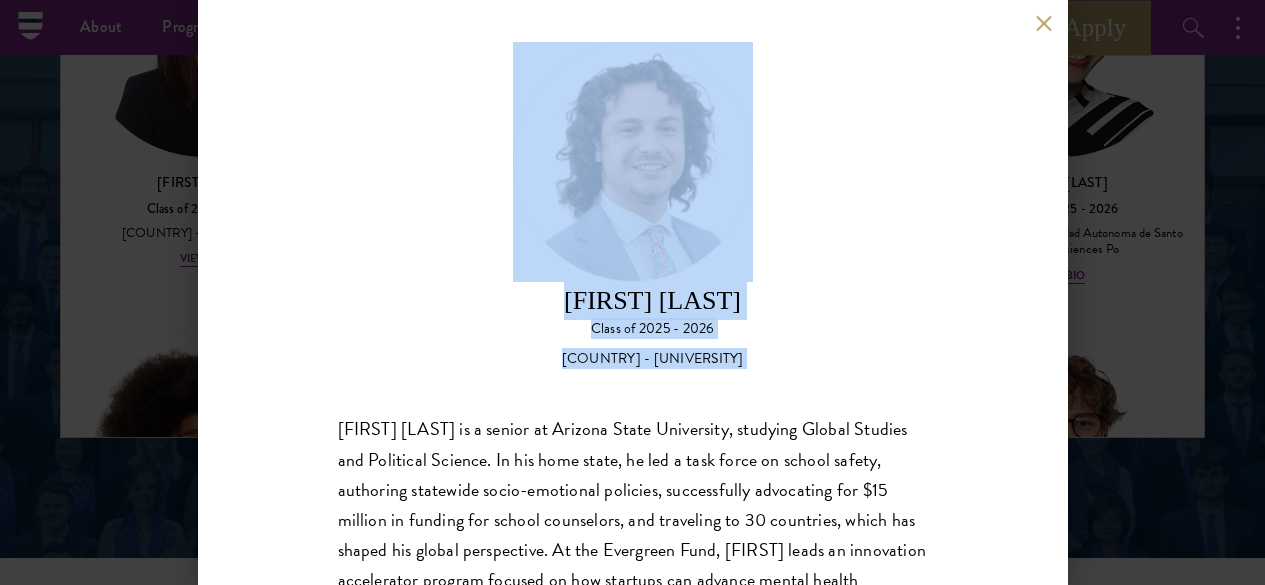 scroll, scrollTop: 150, scrollLeft: 0, axis: vertical 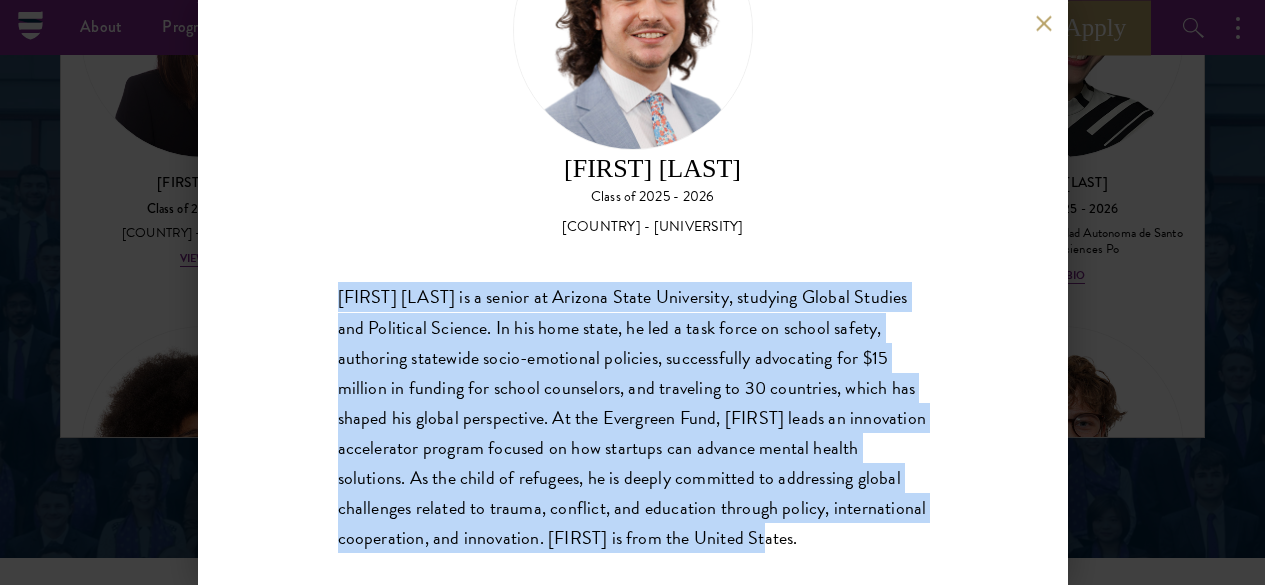drag, startPoint x: 340, startPoint y: 365, endPoint x: 552, endPoint y: 507, distance: 255.16269 